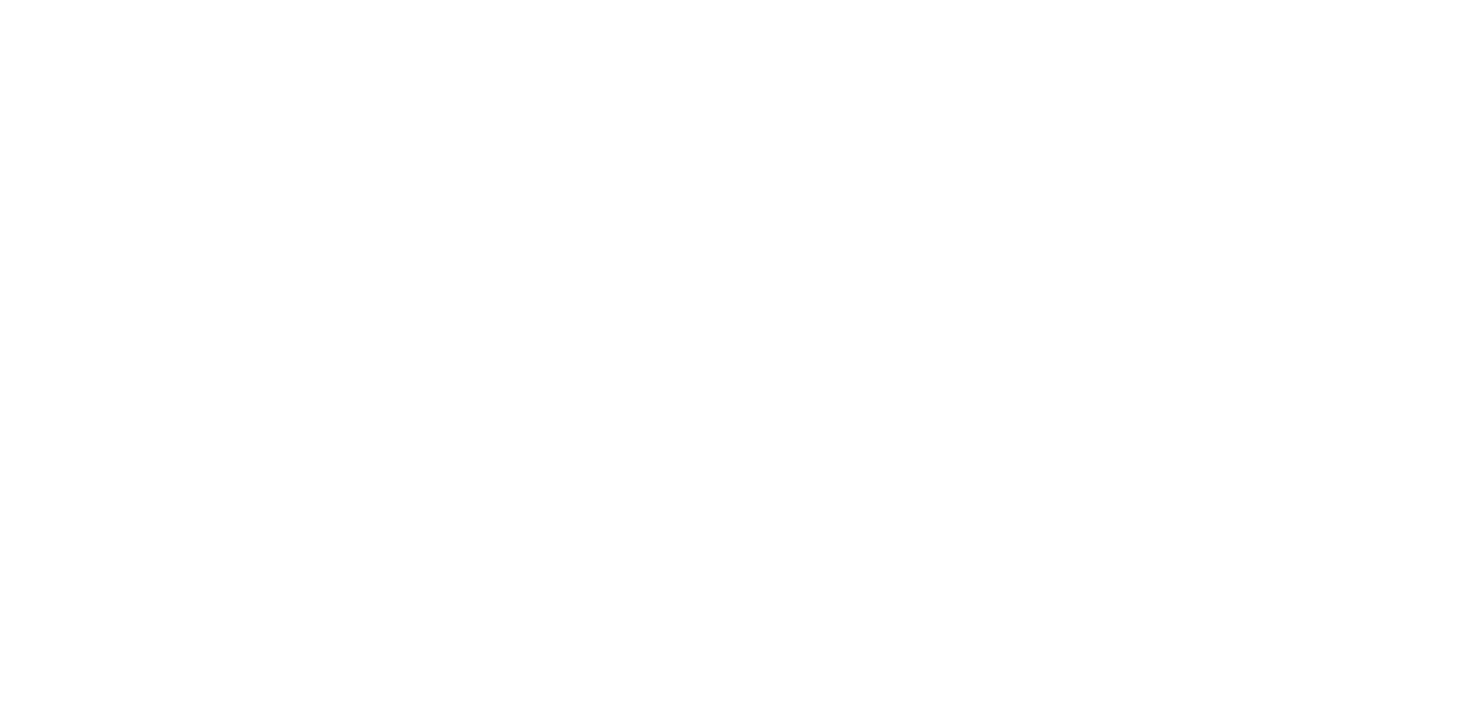 scroll, scrollTop: 0, scrollLeft: 0, axis: both 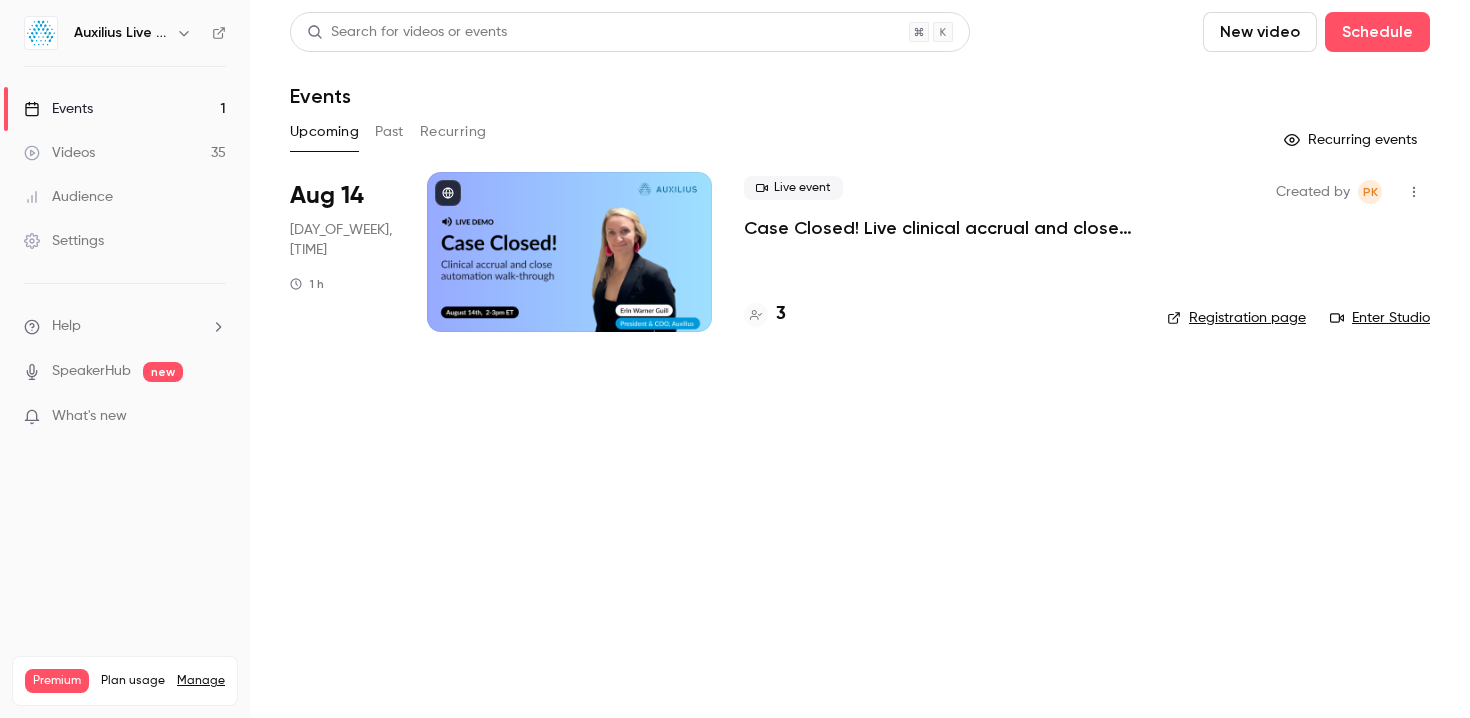 click 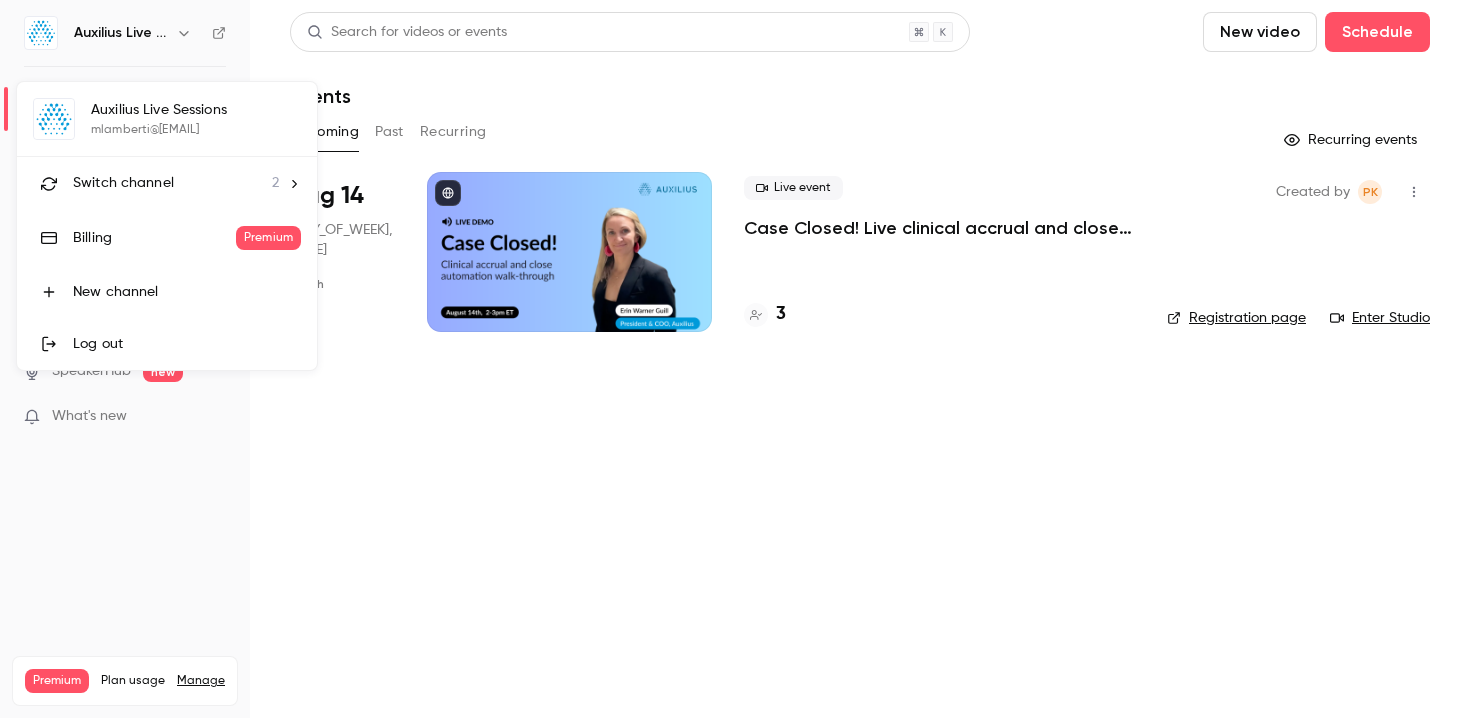 click on "Switch channel 2" at bounding box center [176, 183] 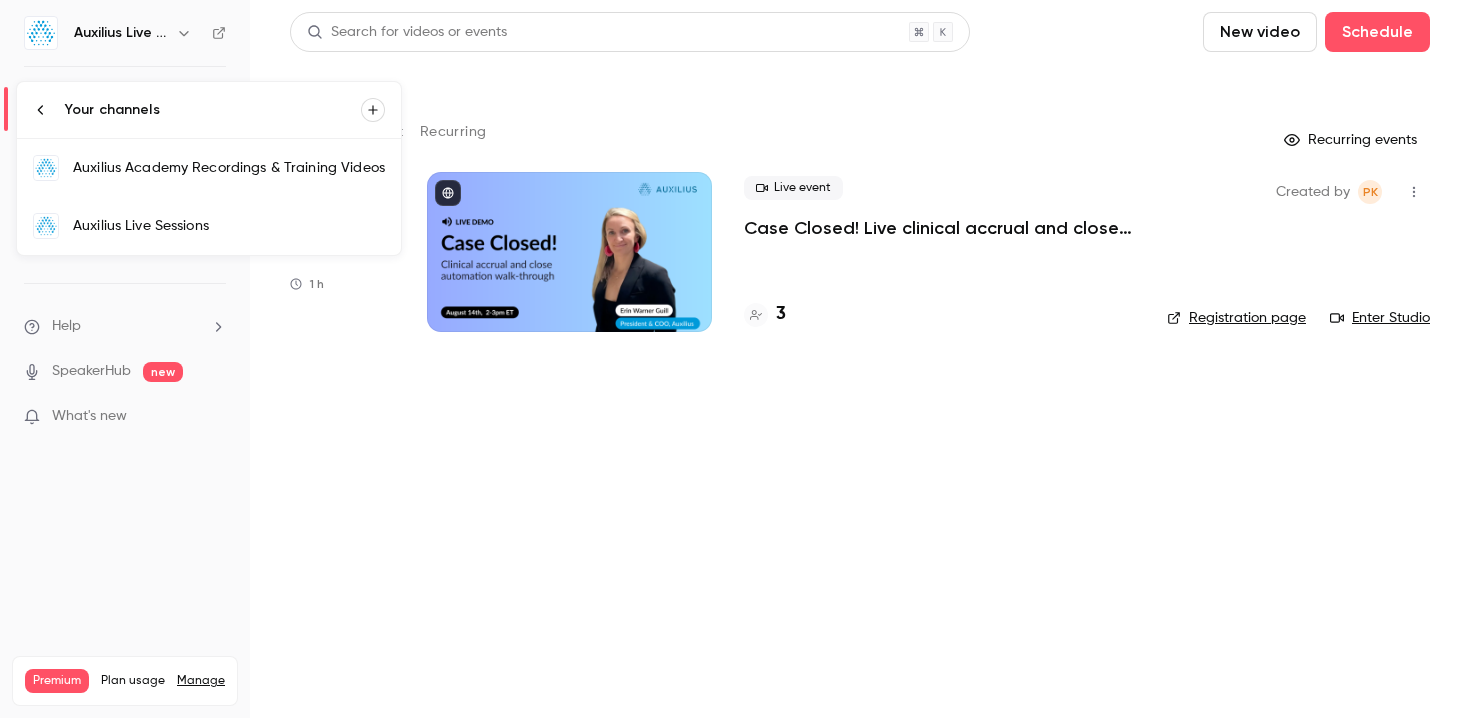 click on "Auxilius Academy Recordings & Training Videos" at bounding box center (229, 168) 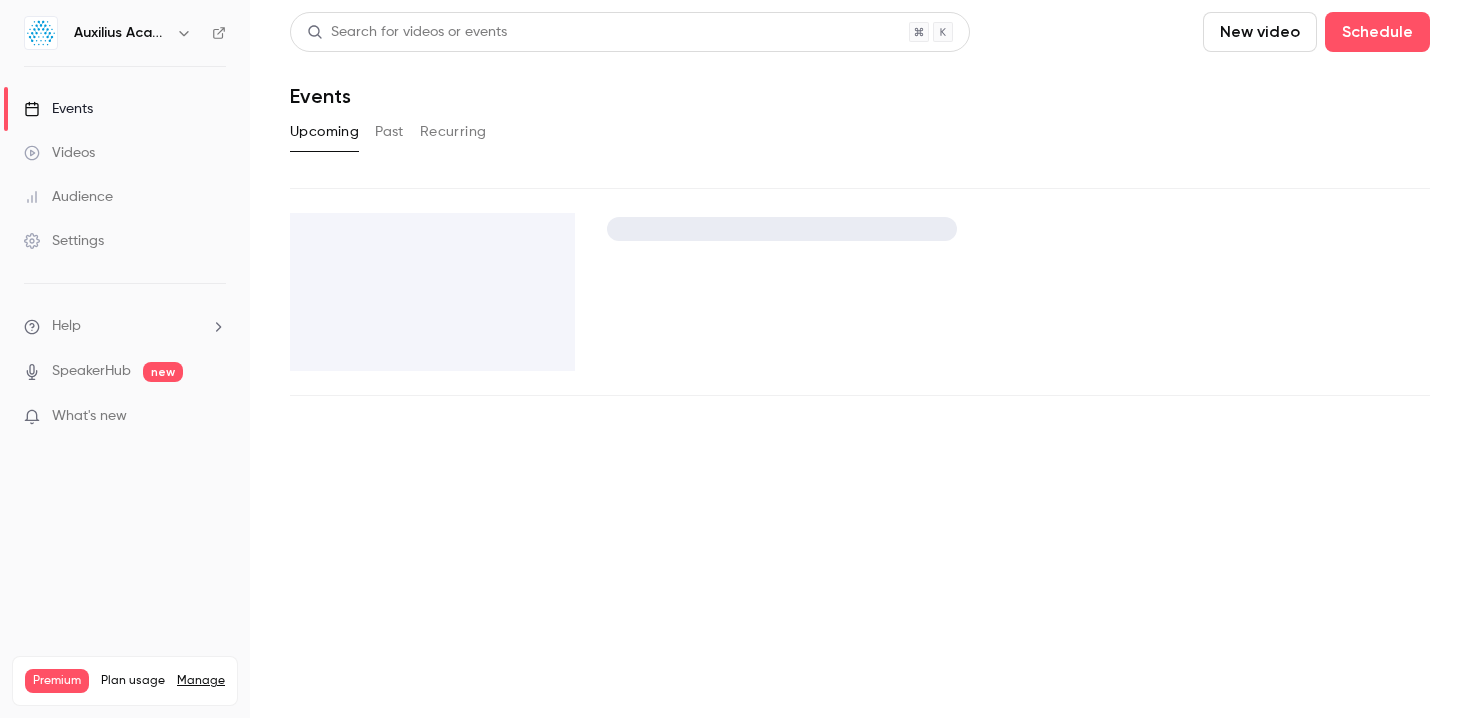 click on "Past" at bounding box center [389, 132] 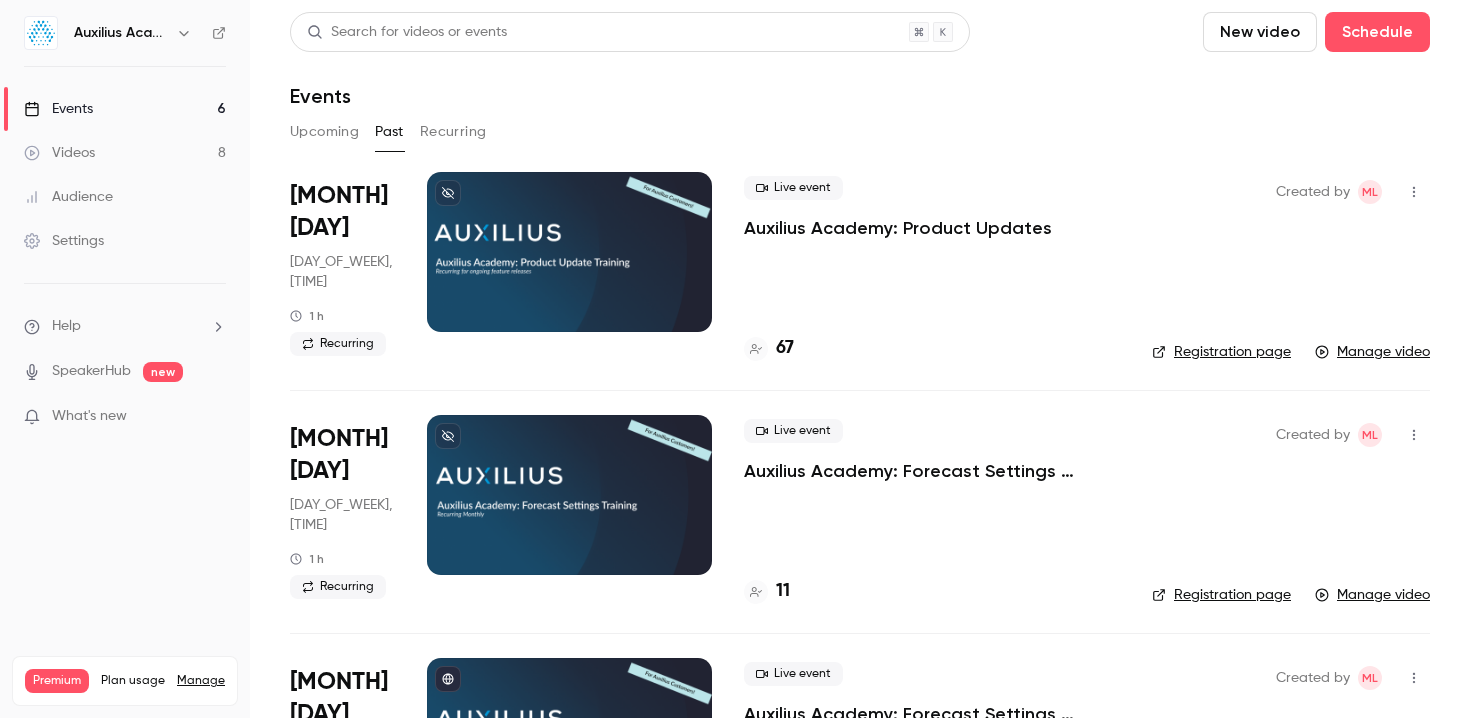 click at bounding box center [569, 252] 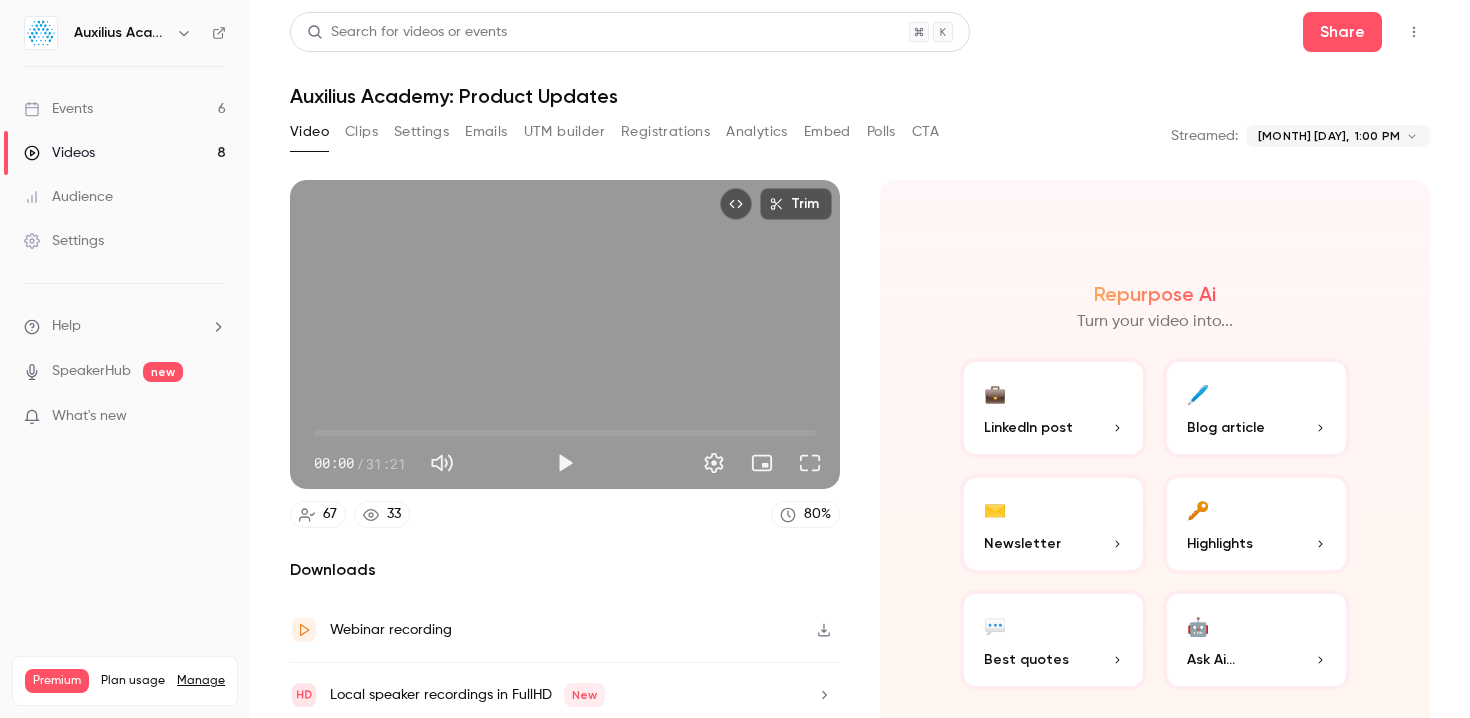click on "Videos" at bounding box center (59, 153) 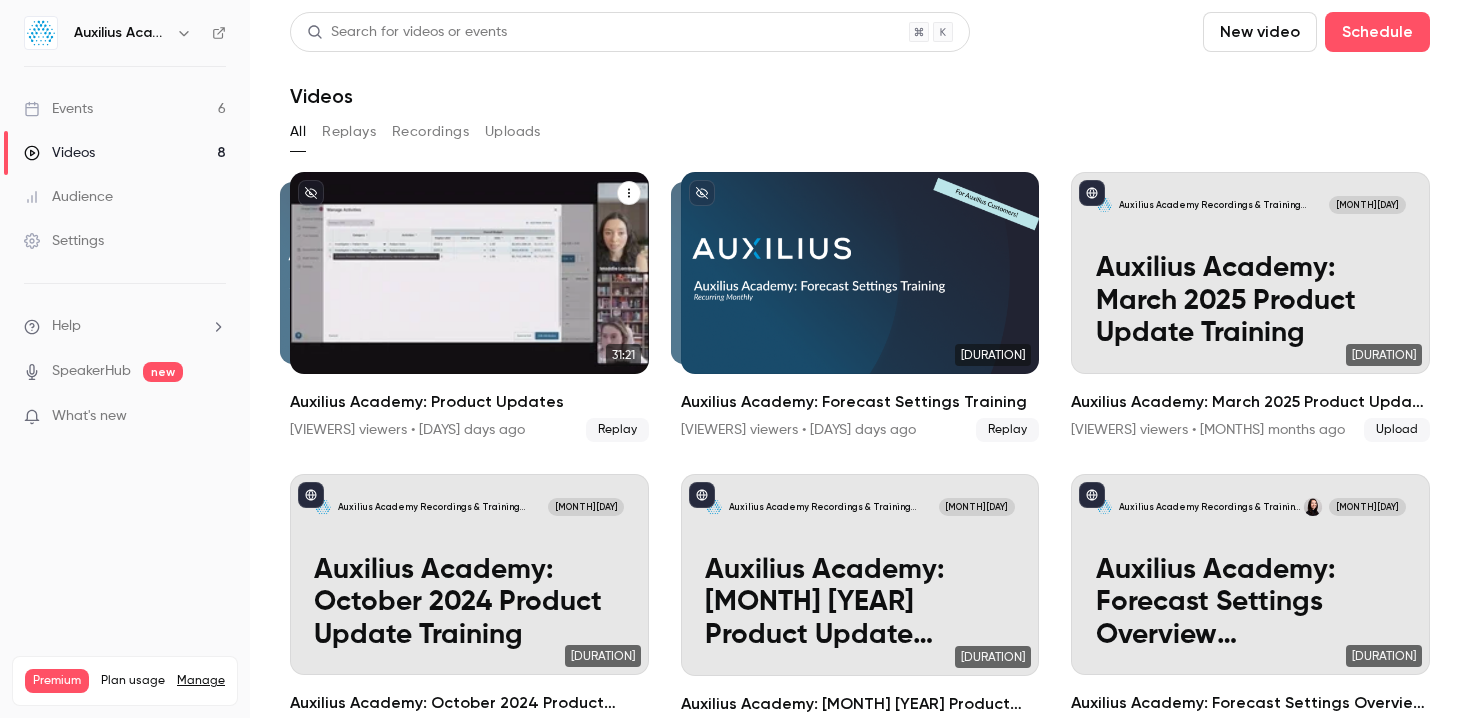 click 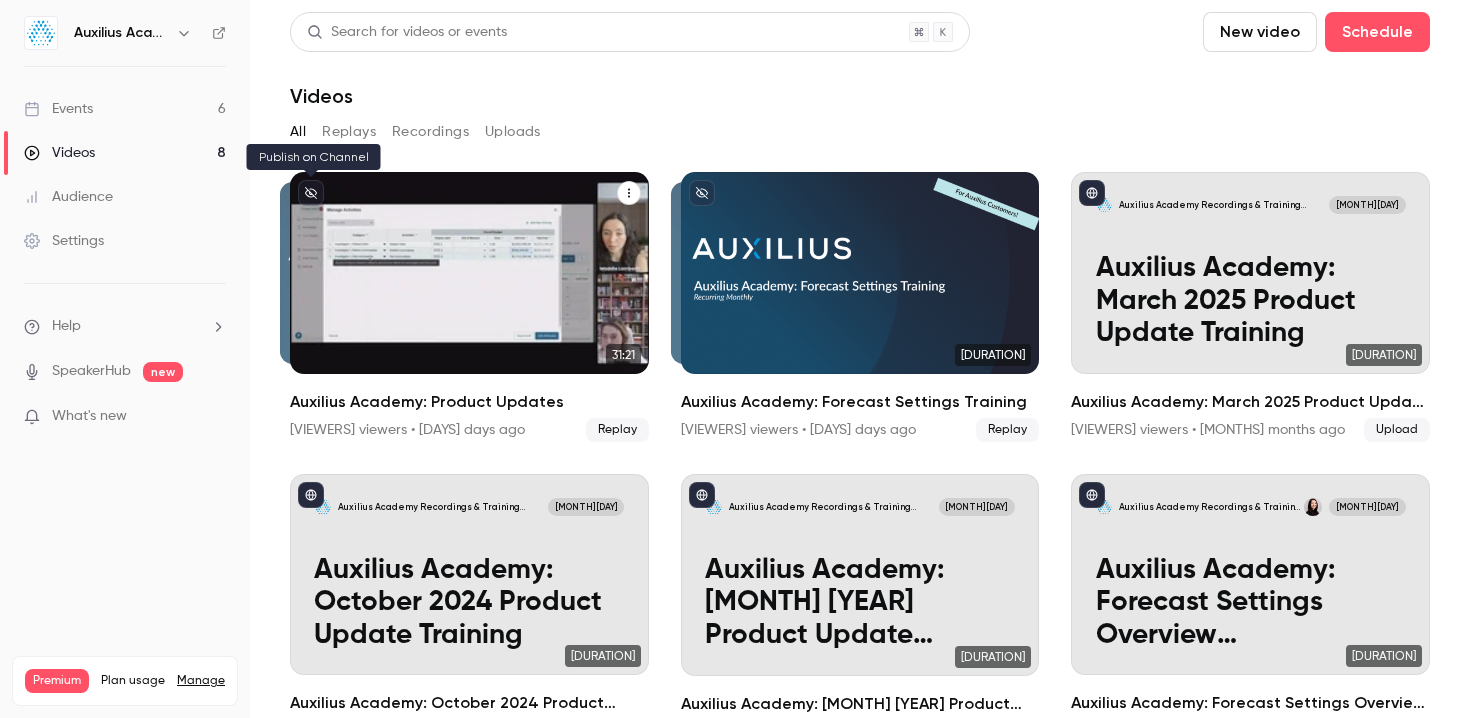 click 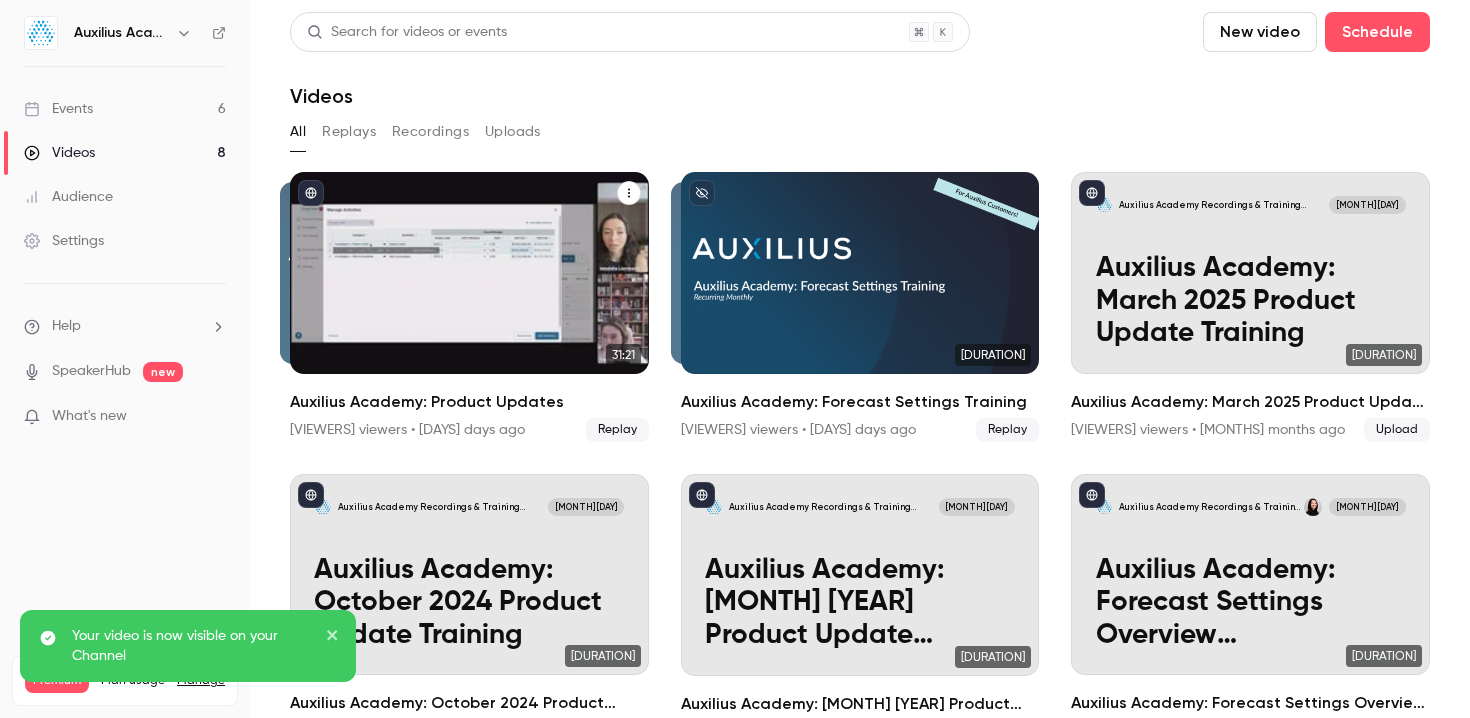 click on "Auxilius Academy: Product Updates" at bounding box center [469, 402] 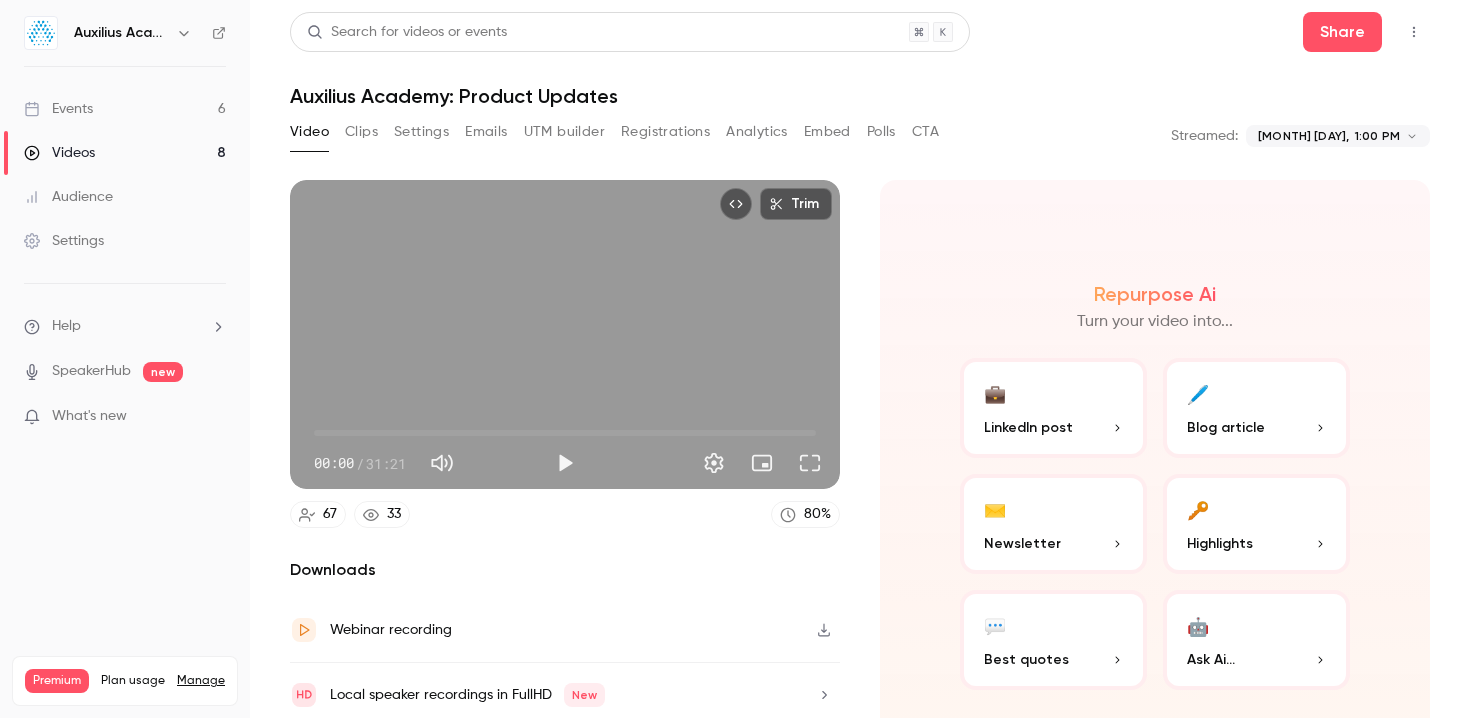 click on "Auxilius Academy: Product Updates" at bounding box center (860, 96) 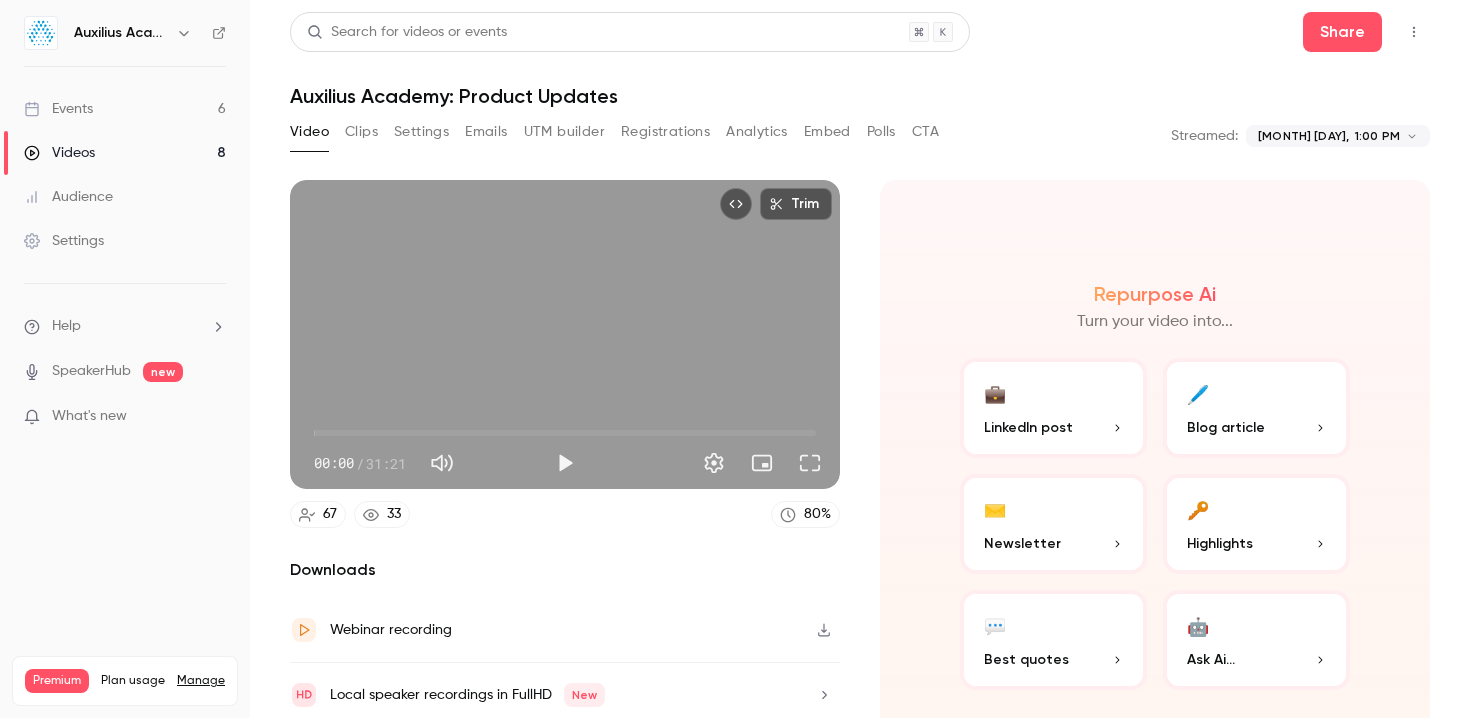 click on "Auxilius Academy: Product Updates" at bounding box center (860, 96) 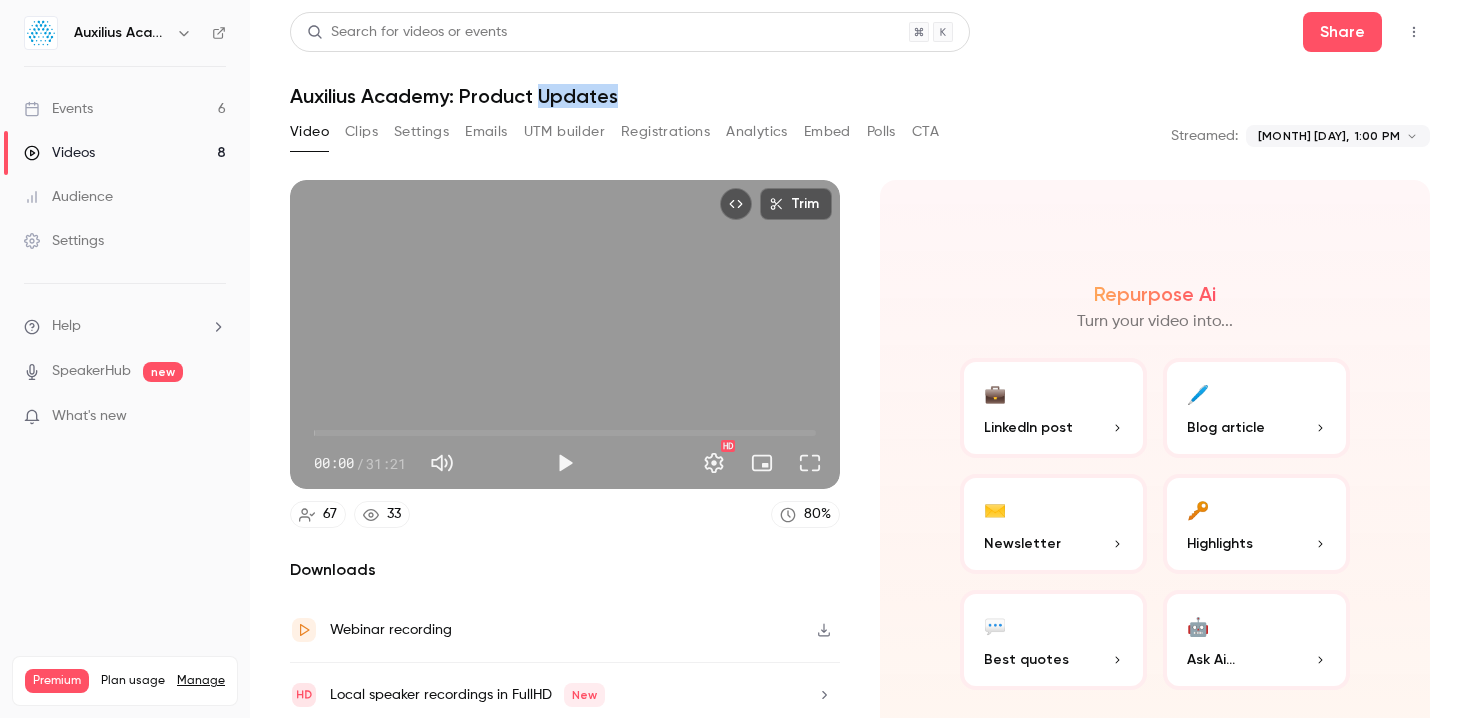click on "Auxilius Academy: Product Updates" at bounding box center (860, 96) 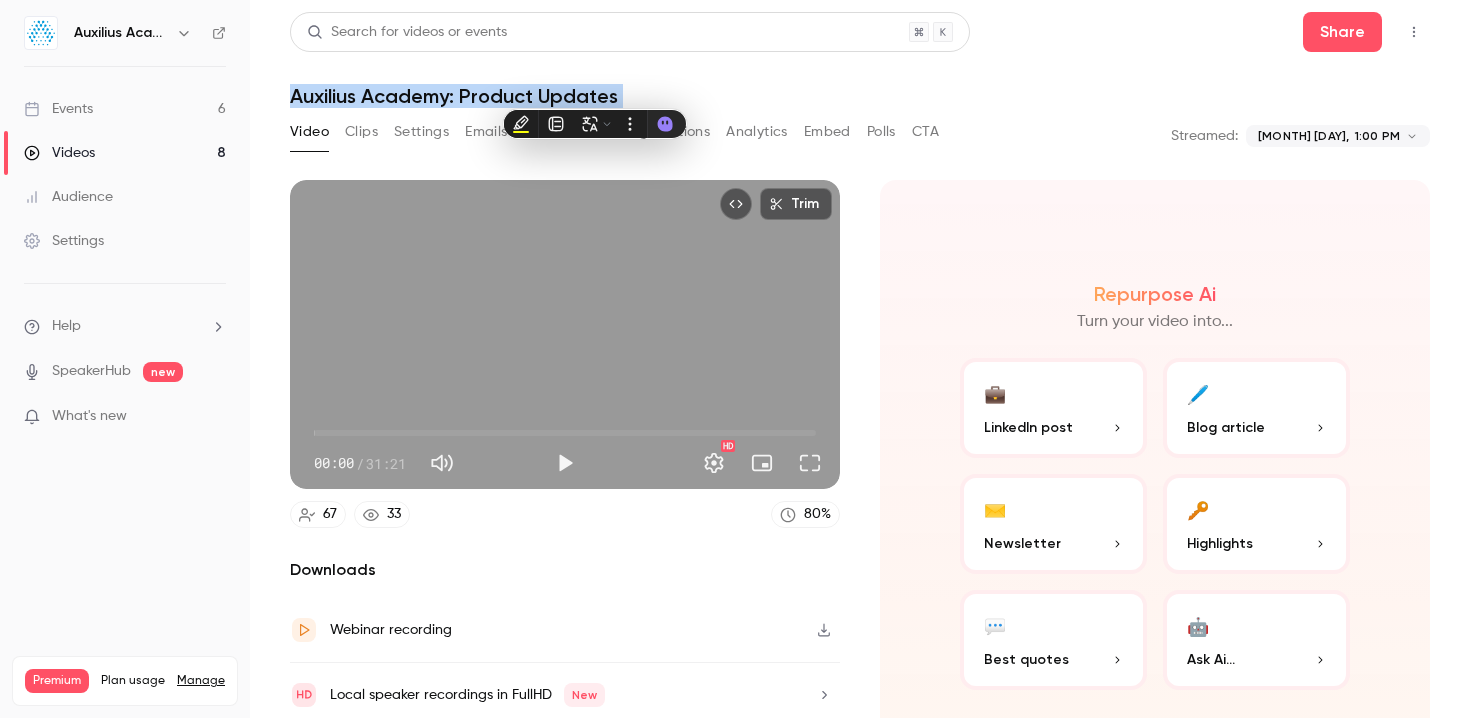 click on "Auxilius Academy: Product Updates" at bounding box center [860, 96] 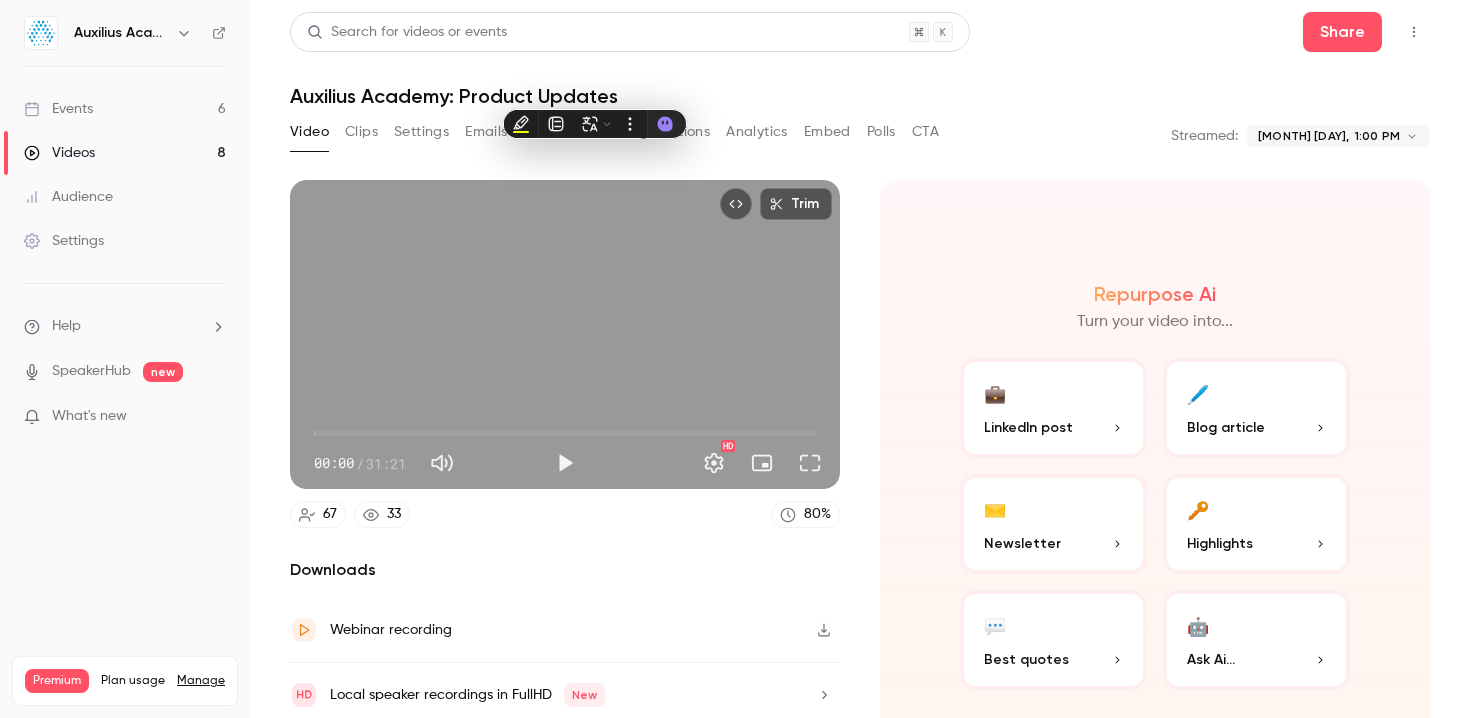 click on "Auxilius Academy: Product Updates" at bounding box center [860, 96] 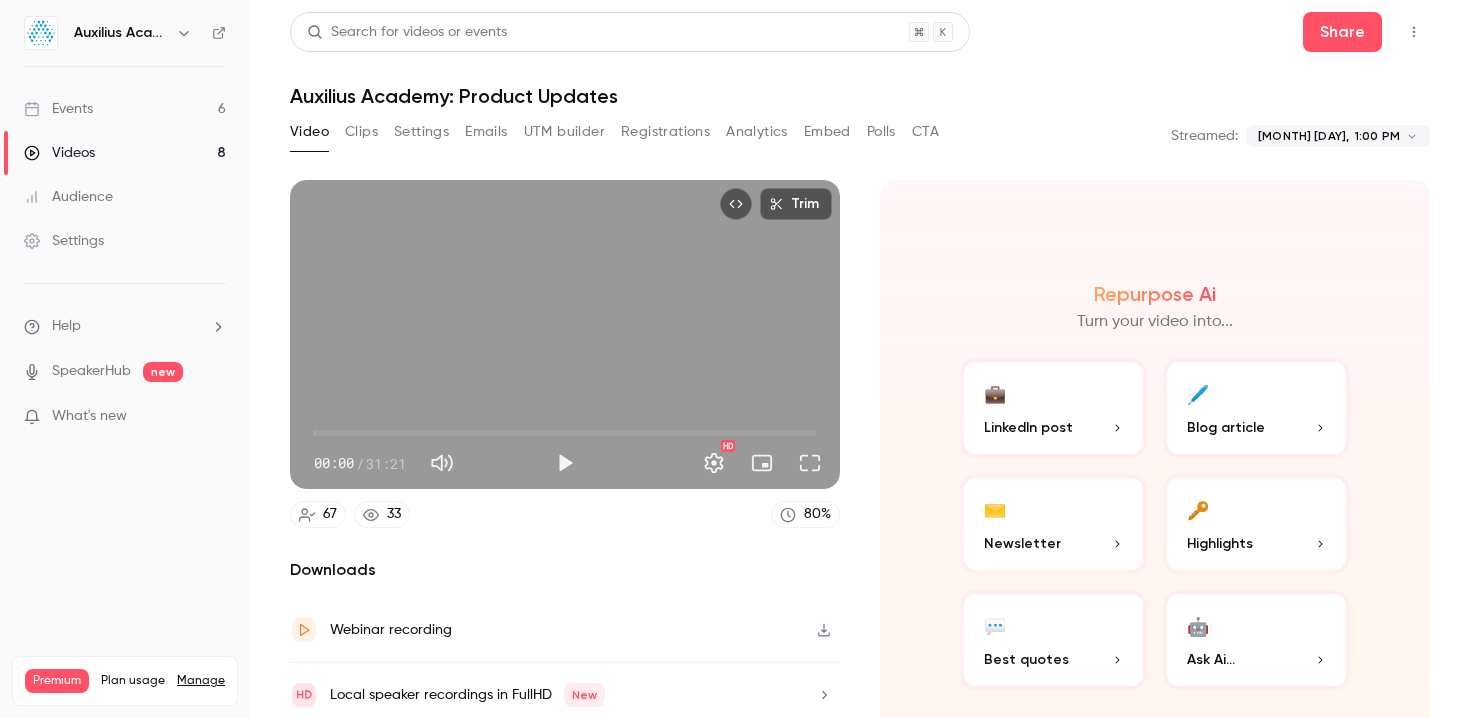click on "Auxilius Academy: Product Updates" at bounding box center [860, 96] 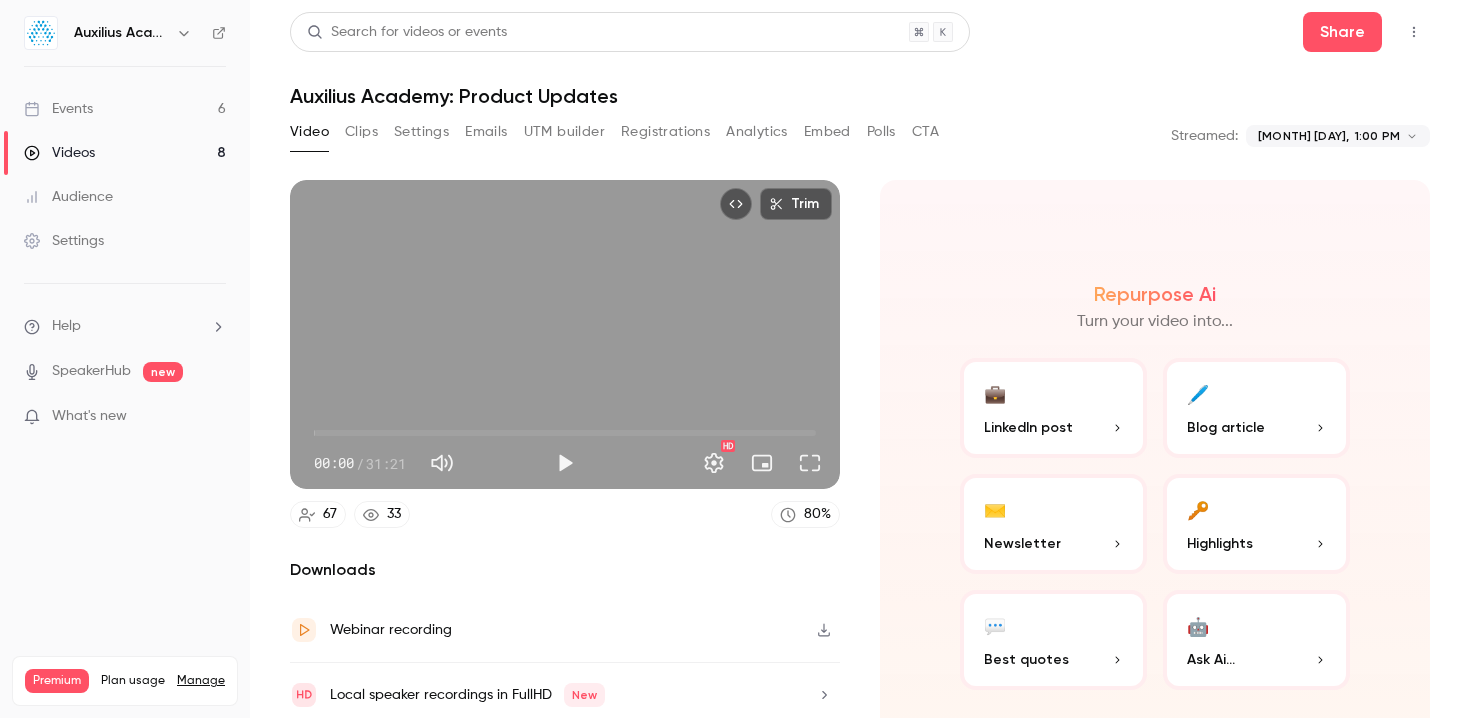 click on "Settings" at bounding box center [421, 132] 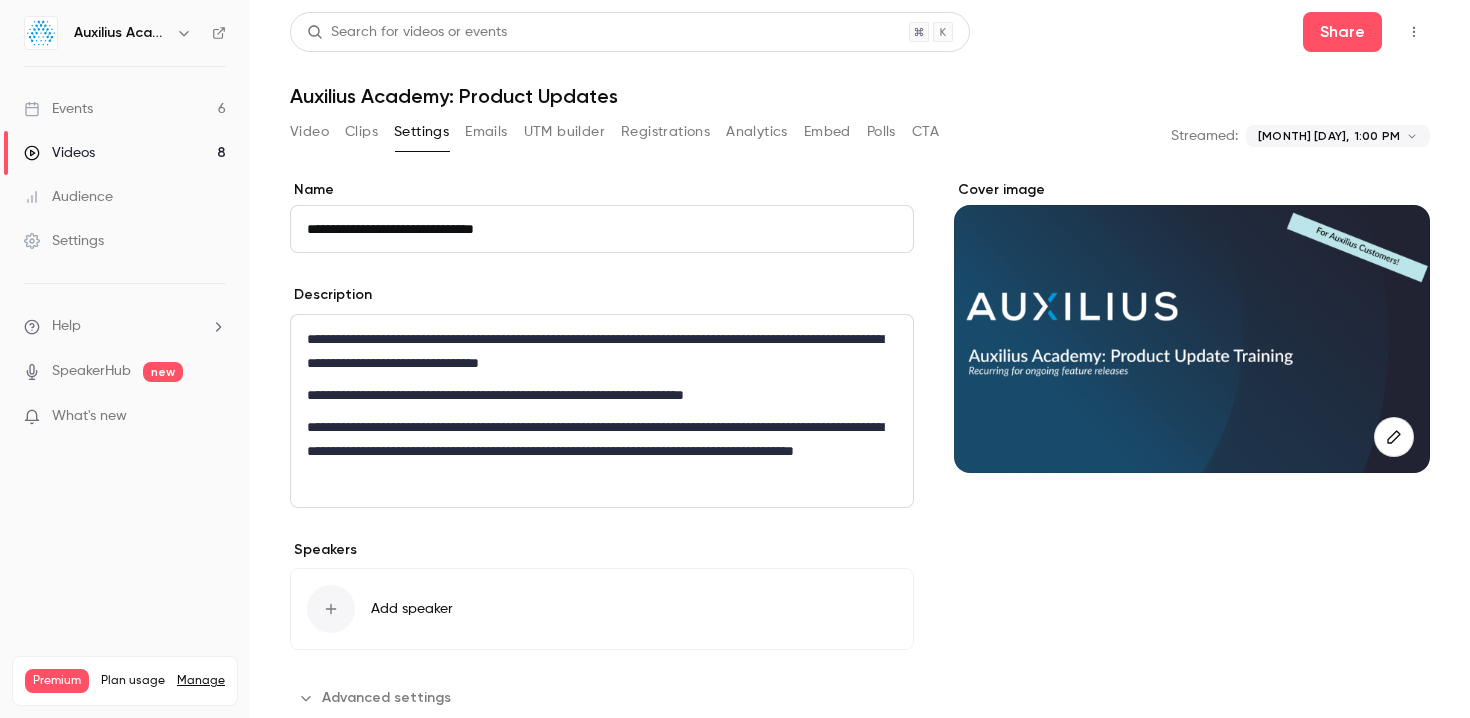 click on "**********" at bounding box center (602, 229) 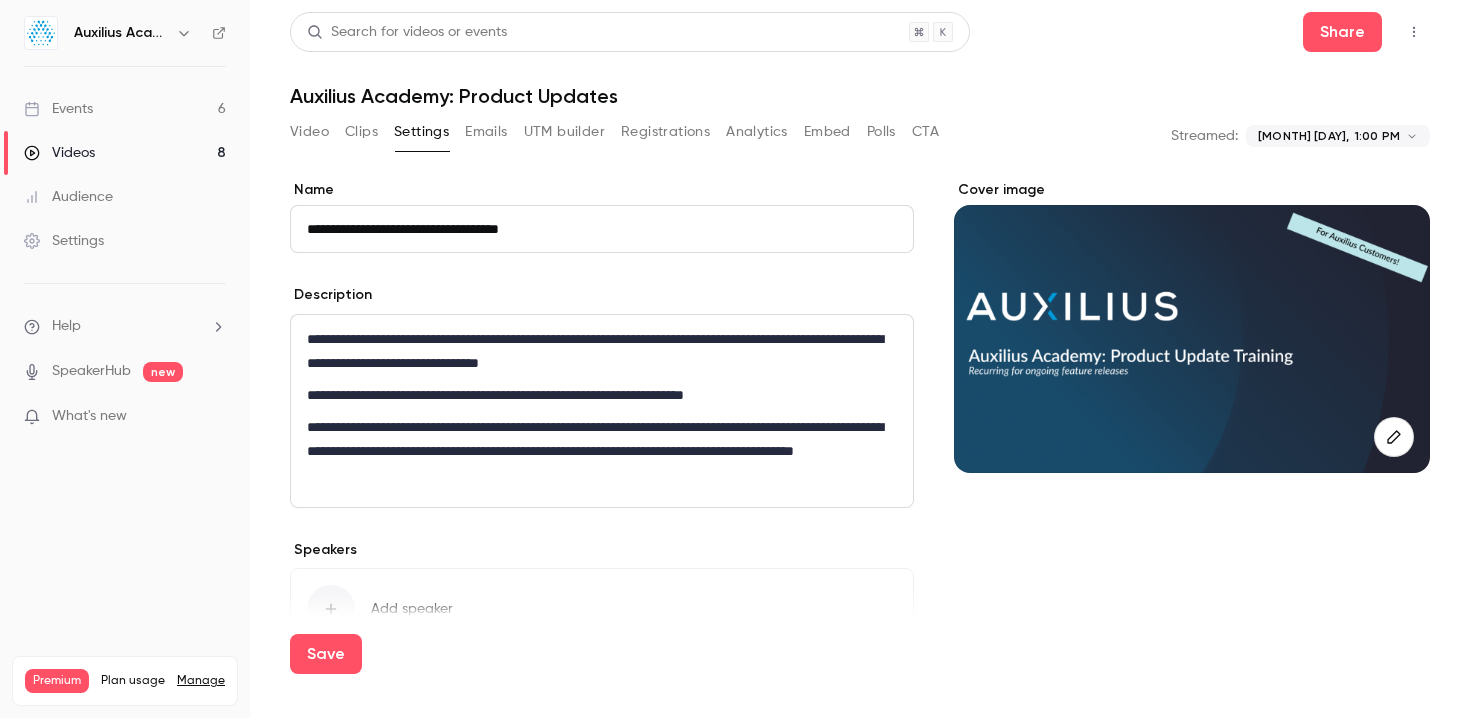 type on "**********" 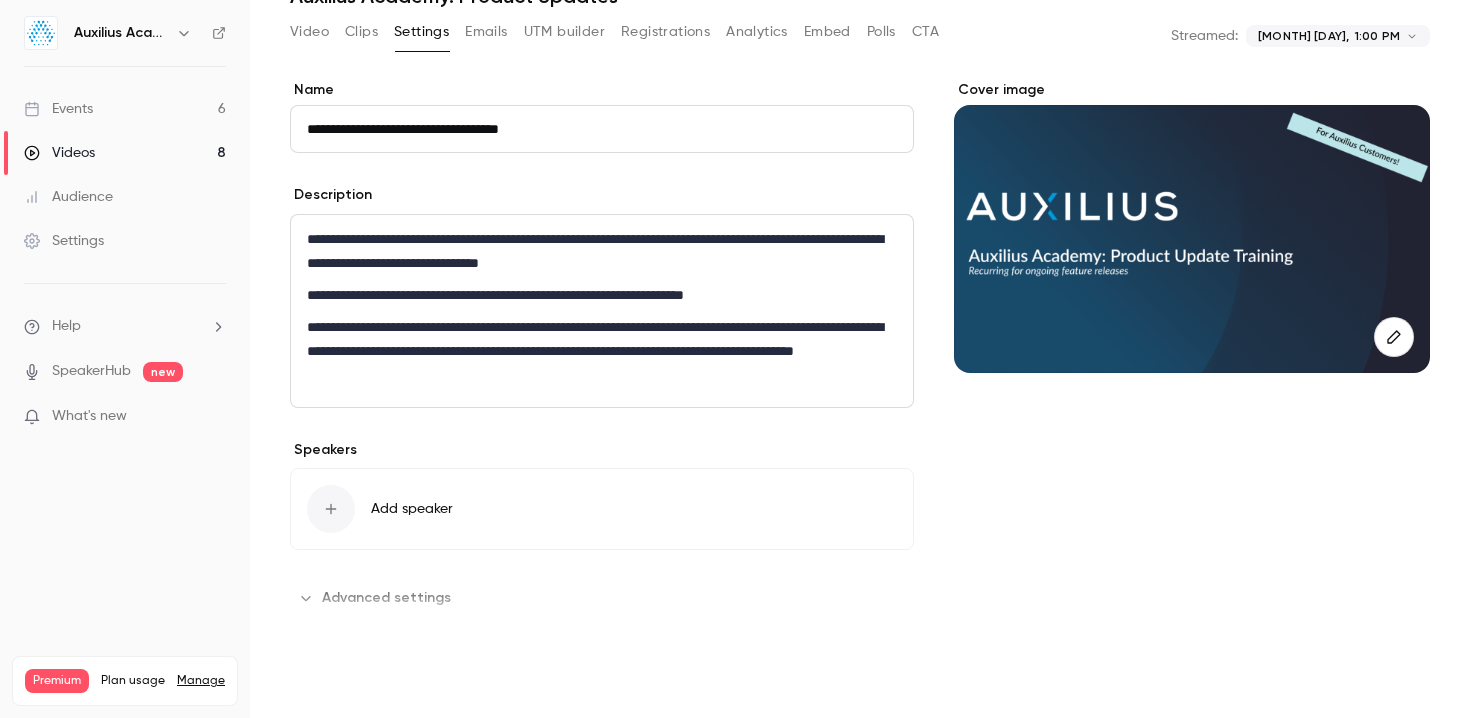 click on "Save" at bounding box center [326, 654] 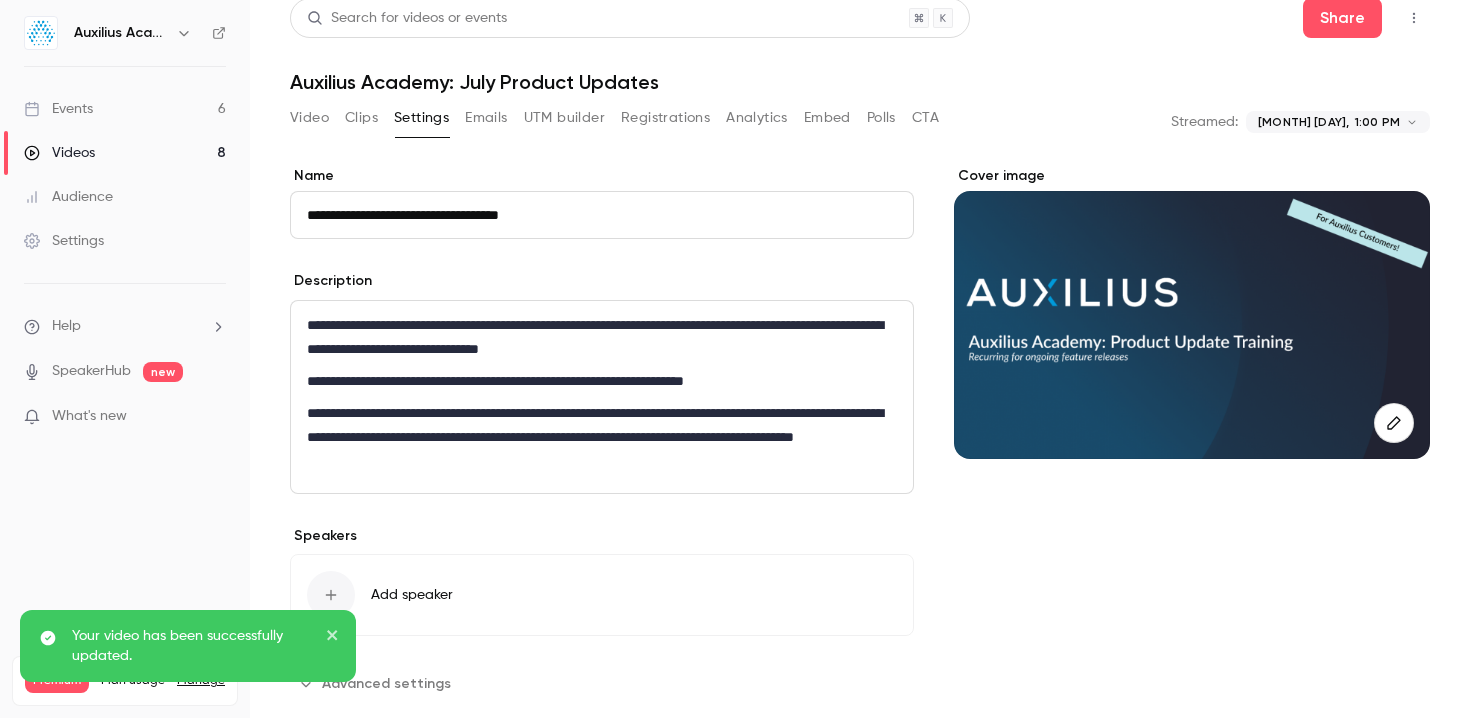 scroll, scrollTop: 0, scrollLeft: 0, axis: both 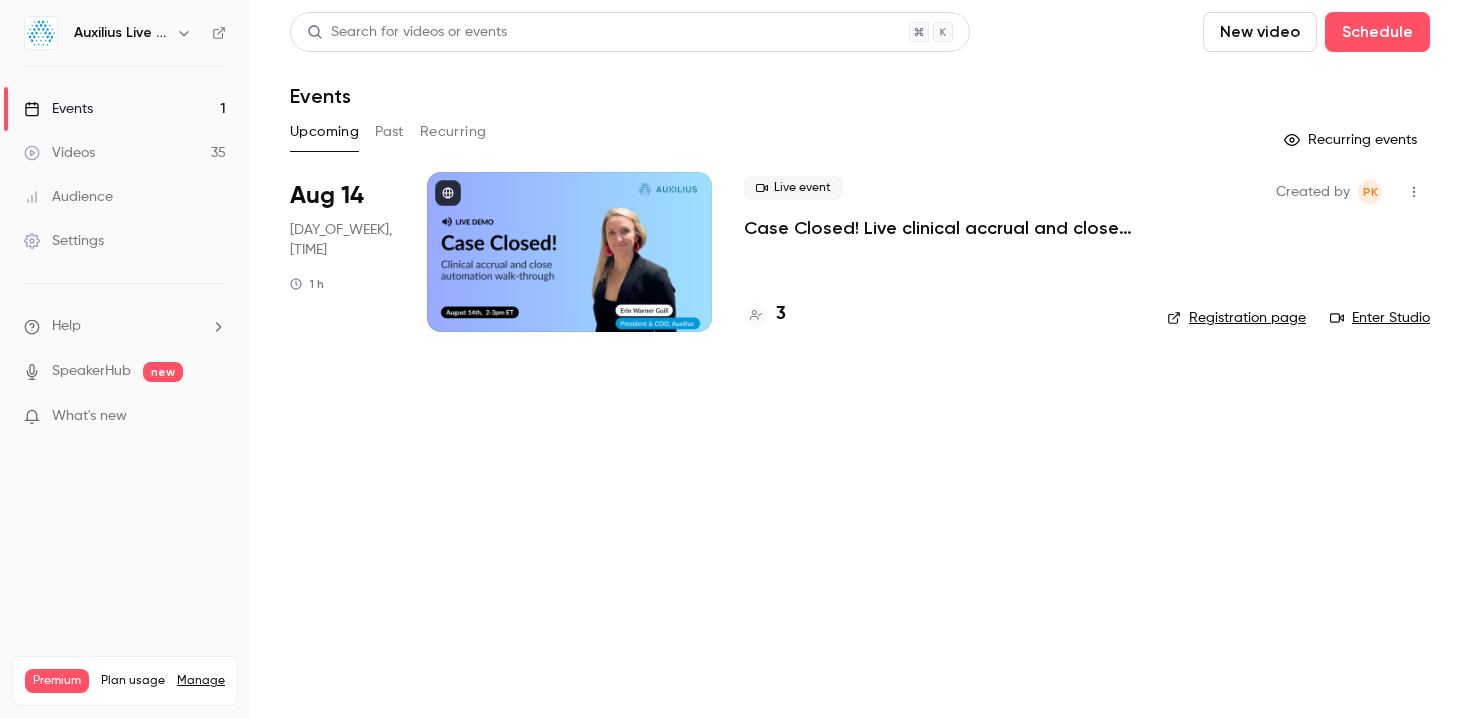 click 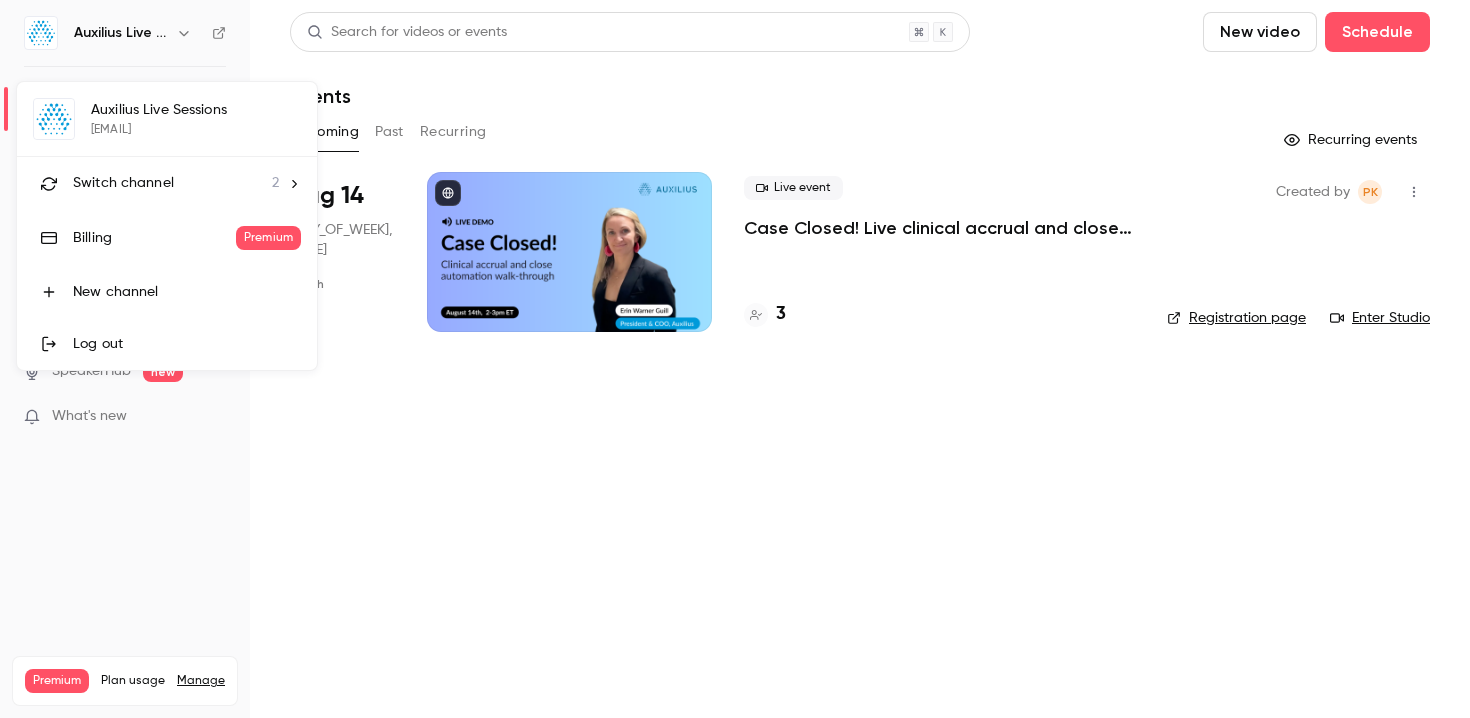 click on "Switch channel" at bounding box center [123, 183] 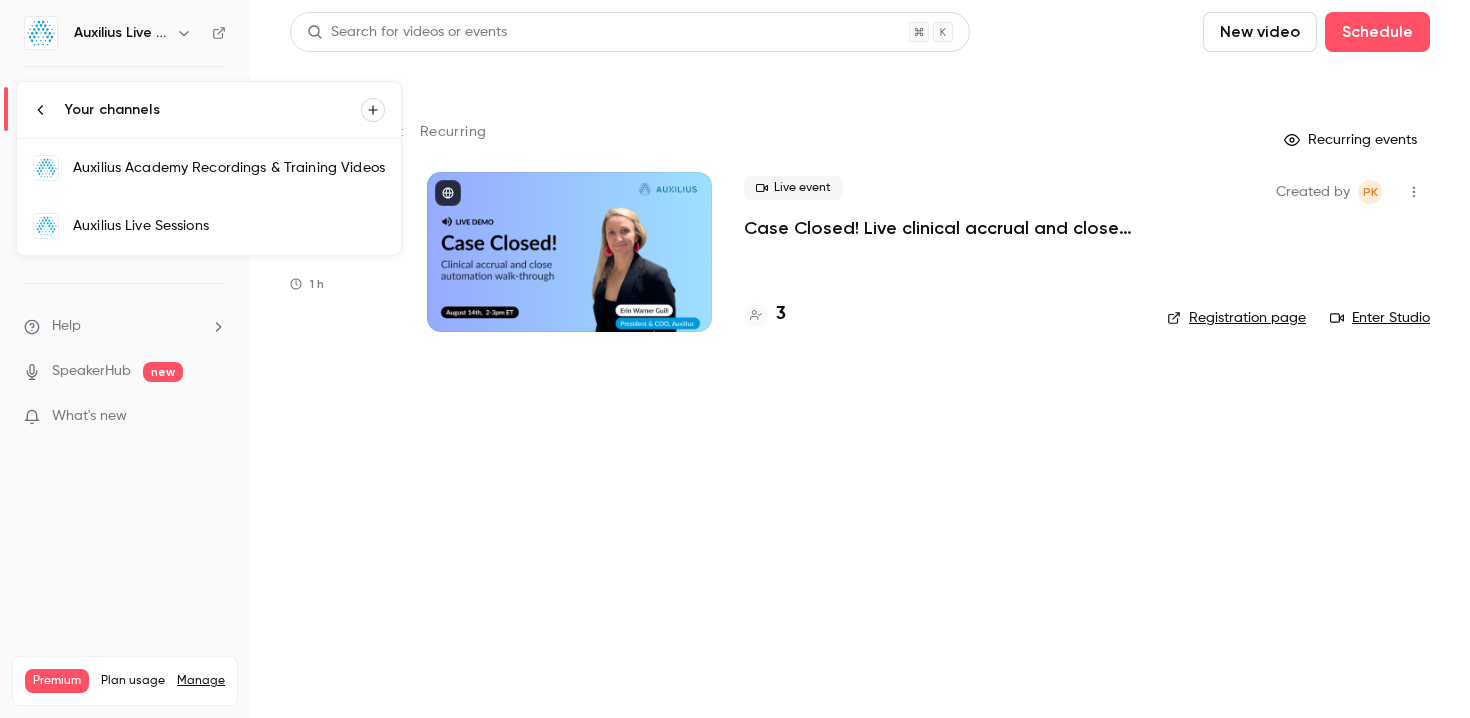 click on "Auxilius Academy Recordings & Training Videos" at bounding box center (229, 168) 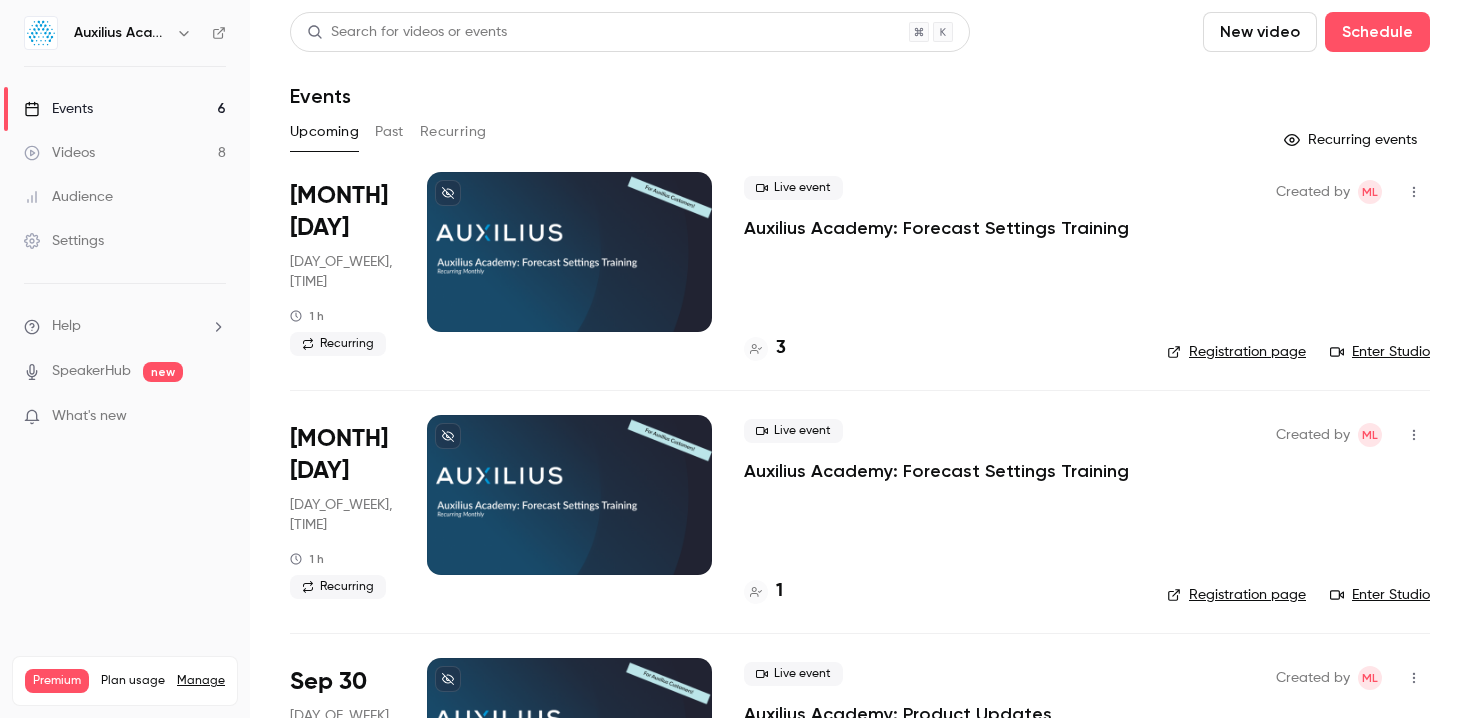 click on "Videos 8" at bounding box center [125, 153] 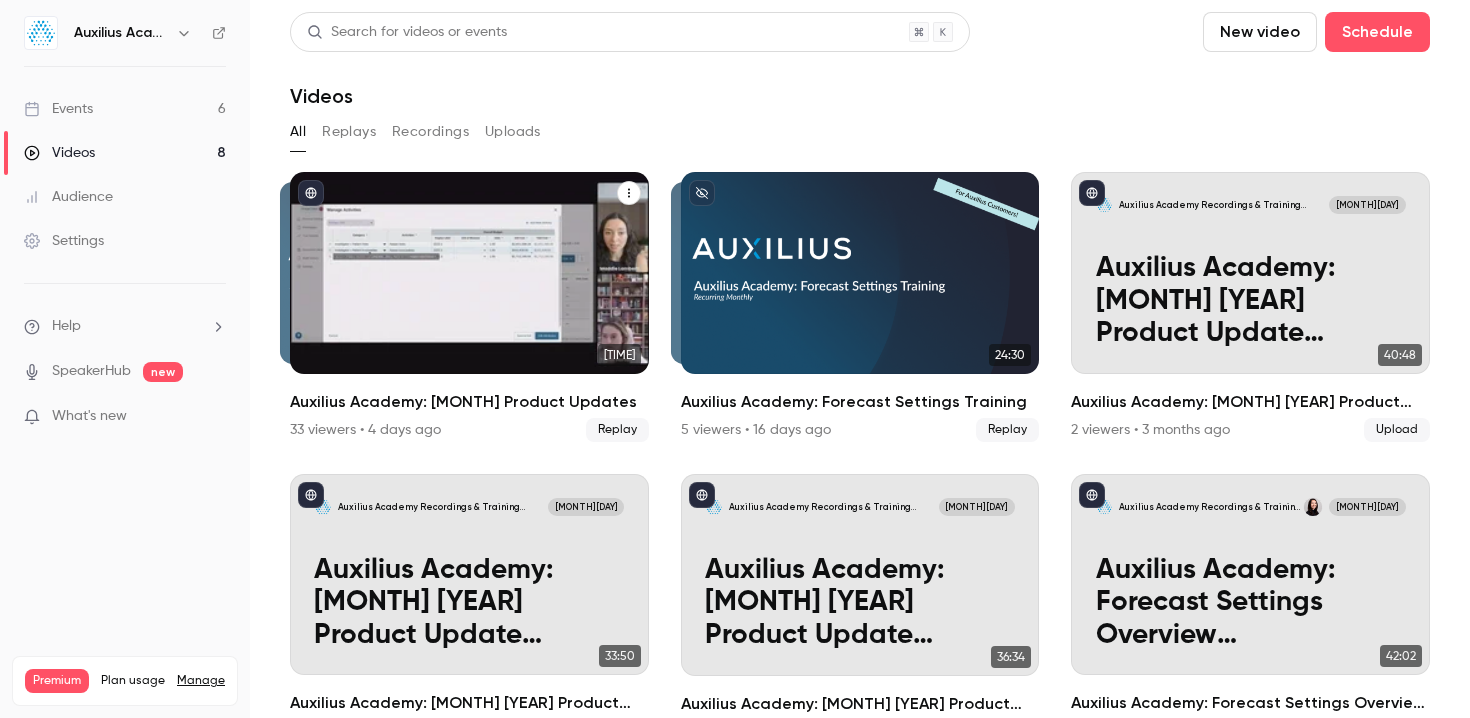 click at bounding box center (469, 273) 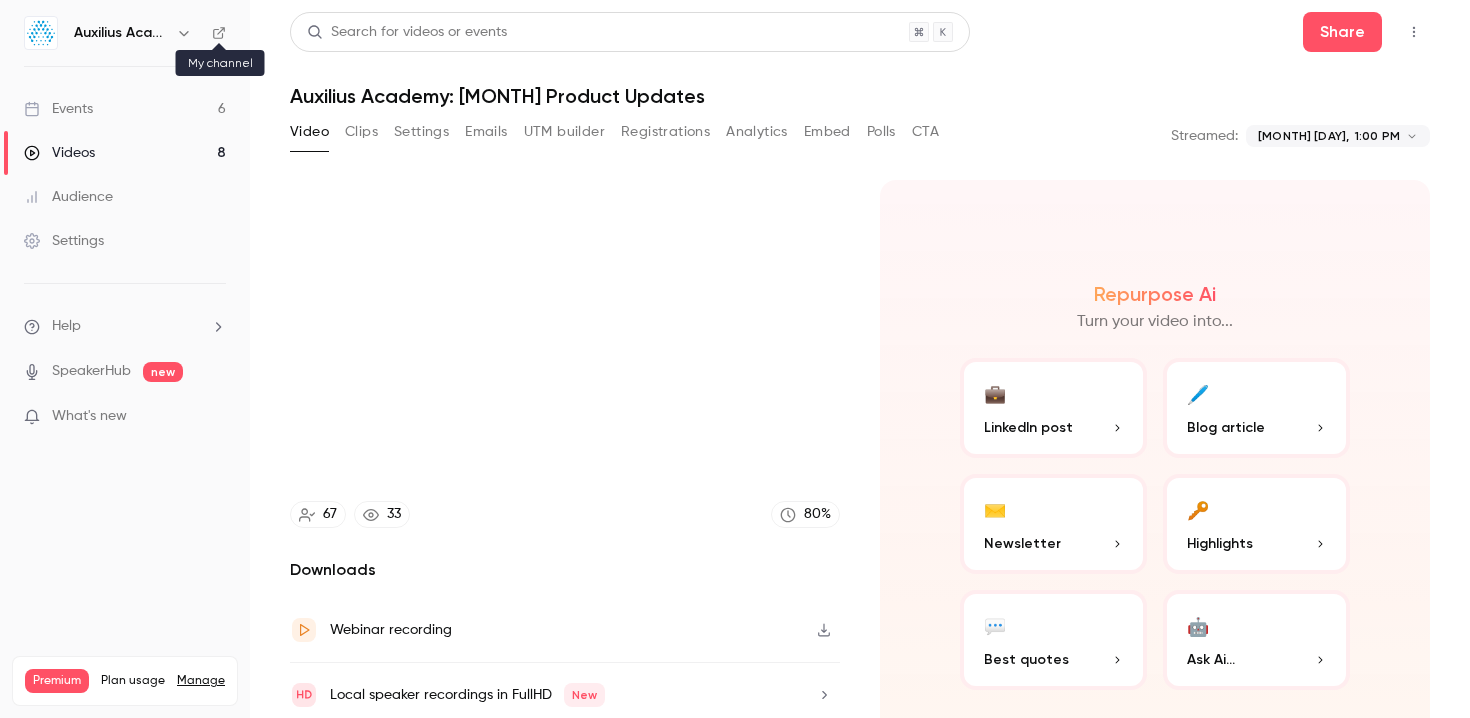 click 